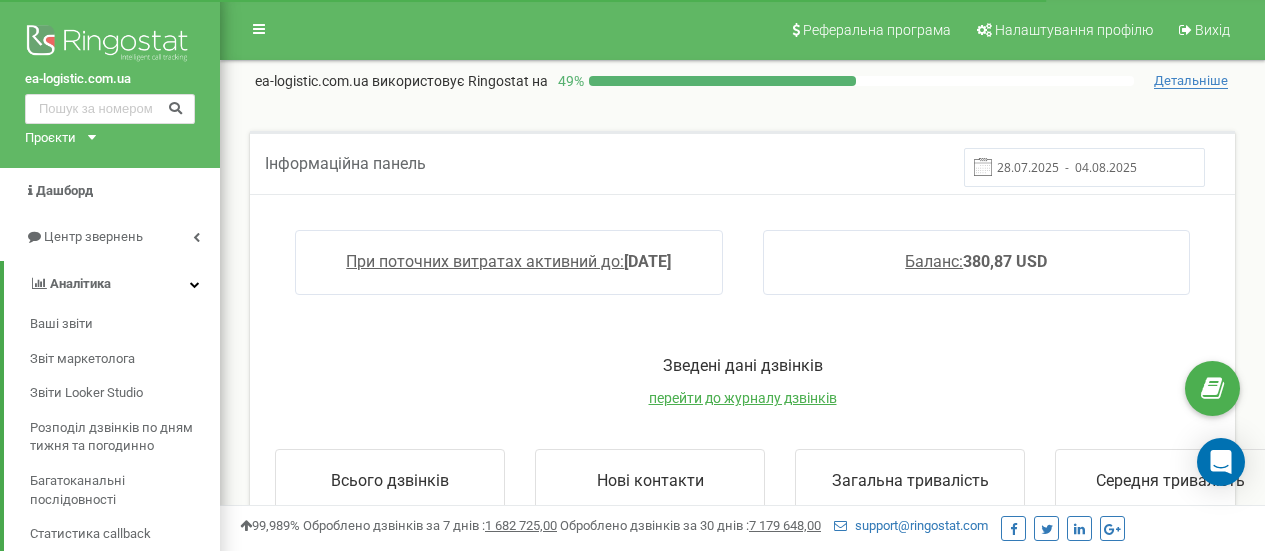 scroll, scrollTop: 0, scrollLeft: 0, axis: both 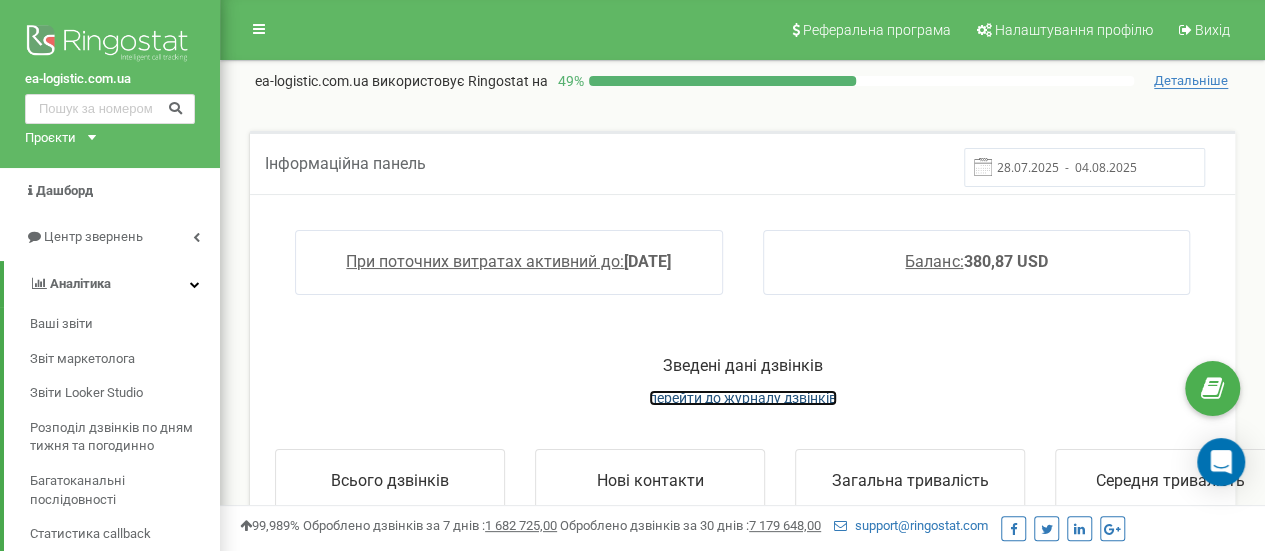 click on "перейти до журналу дзвінків" at bounding box center [743, 398] 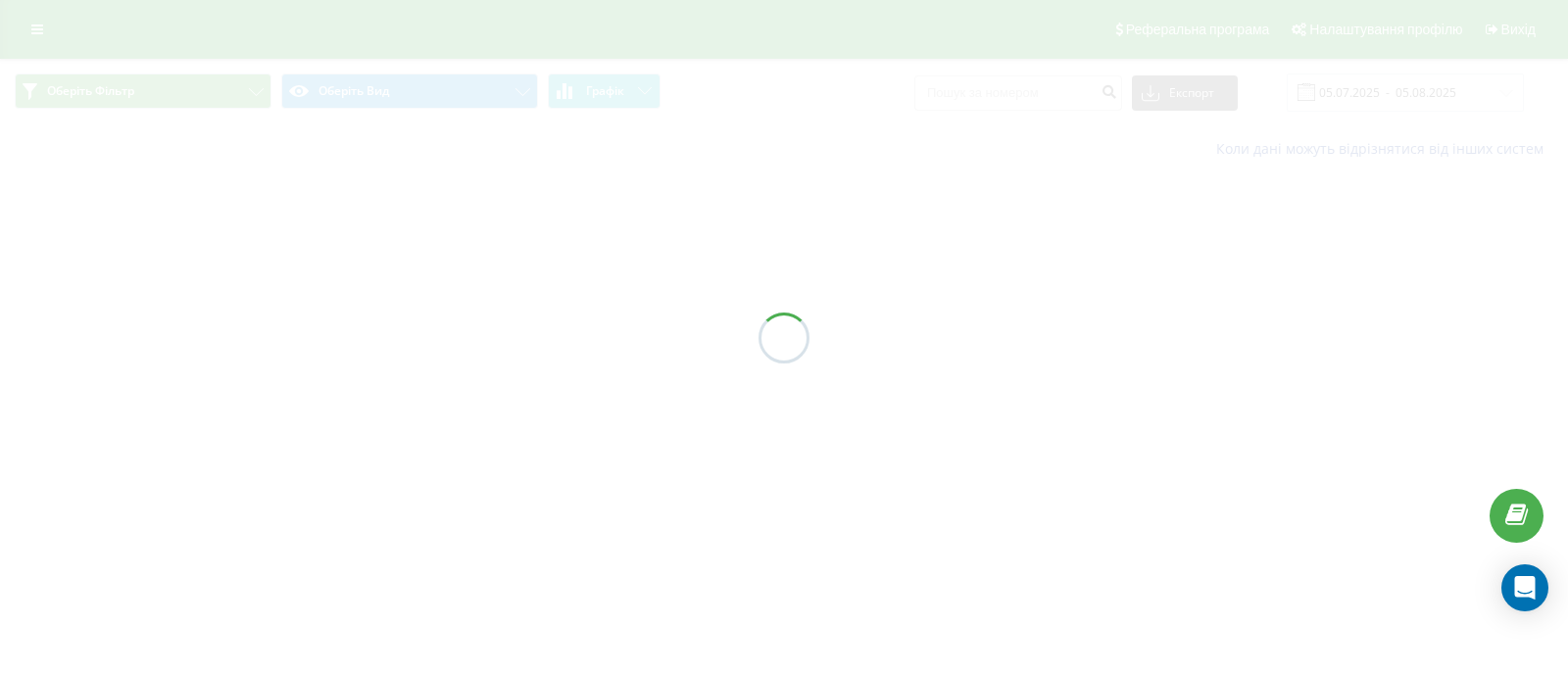 scroll, scrollTop: 0, scrollLeft: 0, axis: both 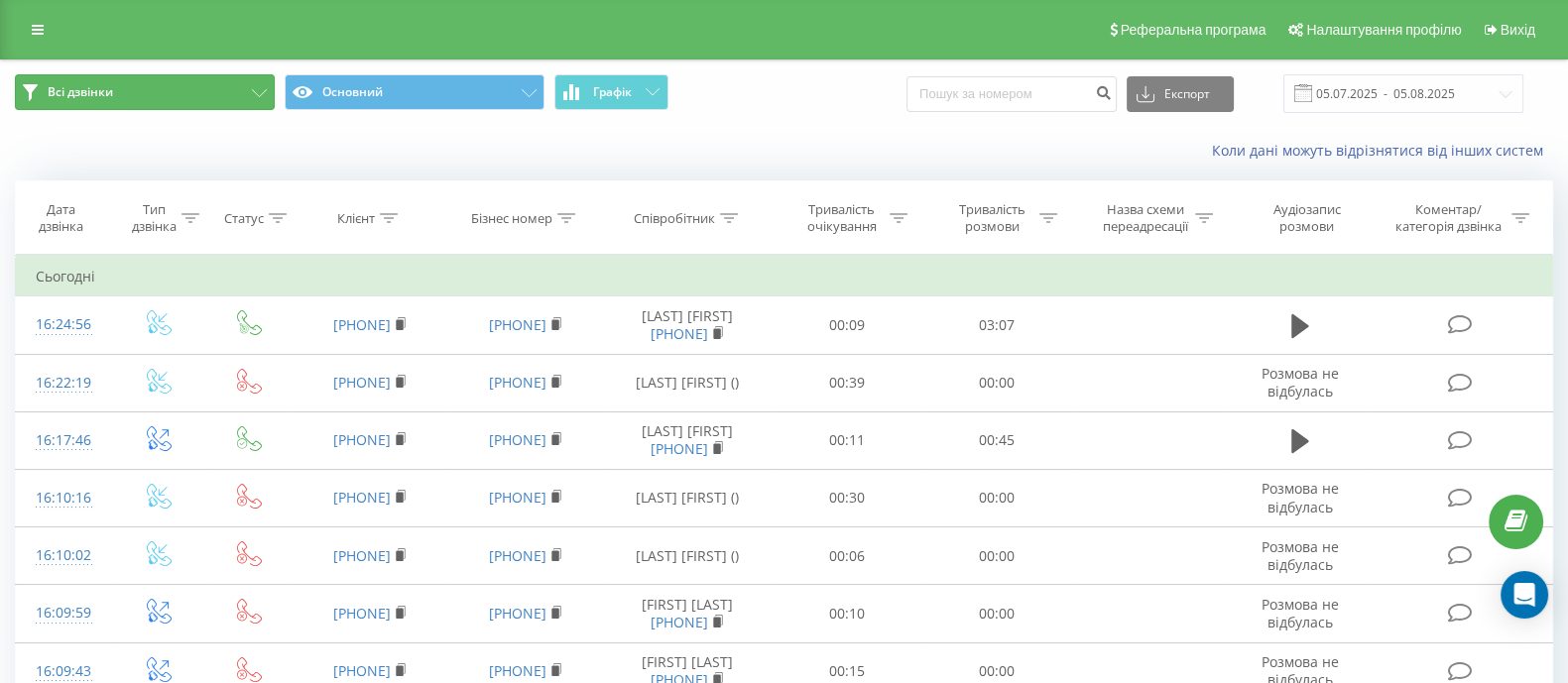 click 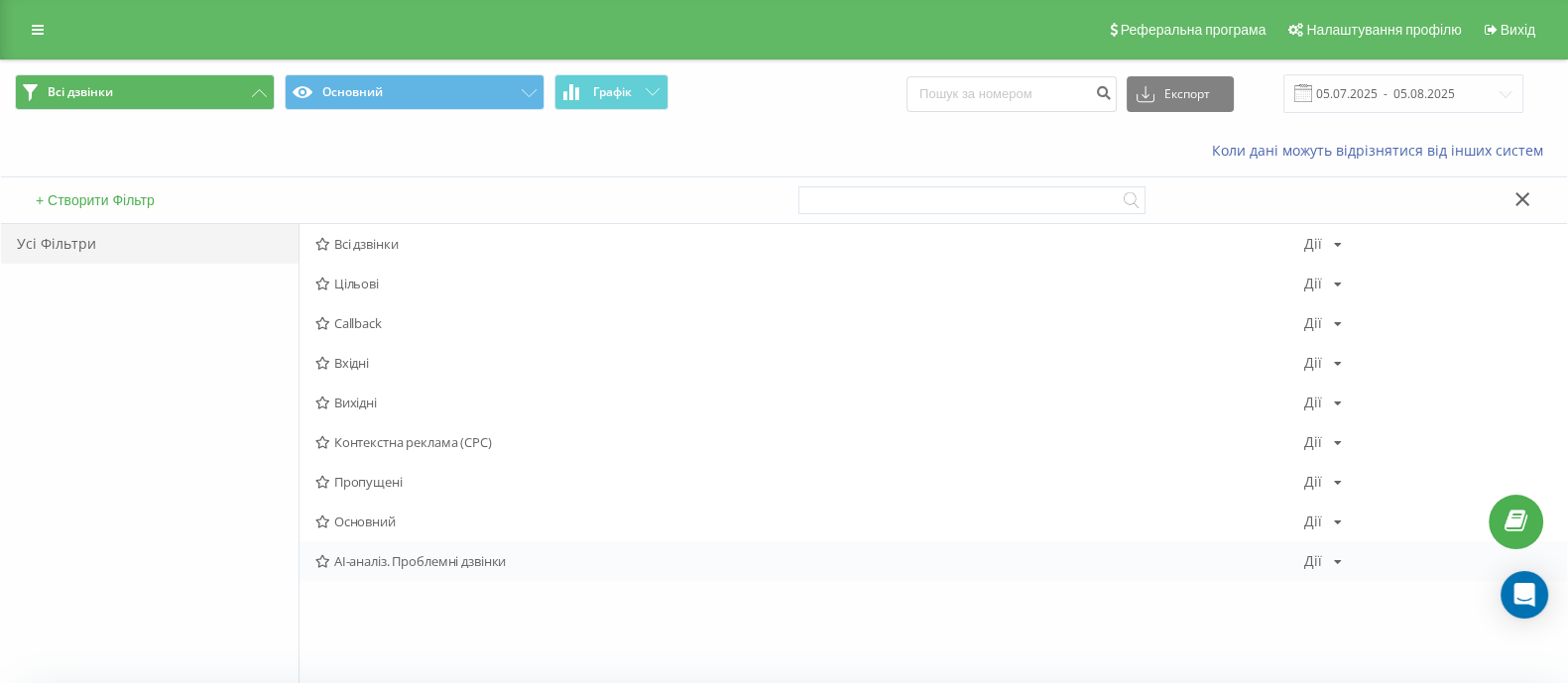 click at bounding box center (1338, 562) 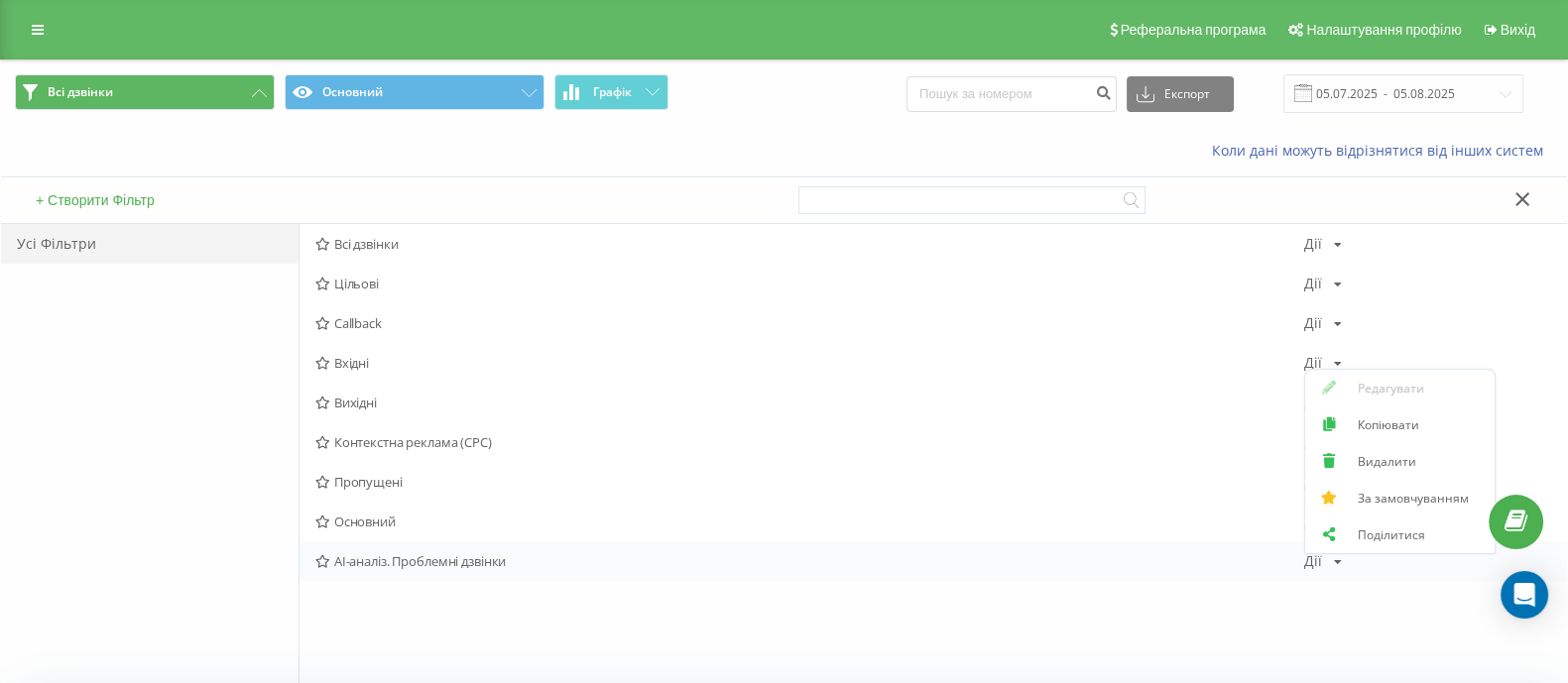 click on "AI-аналіз. Проблемні дзвінки" at bounding box center [809, 561] 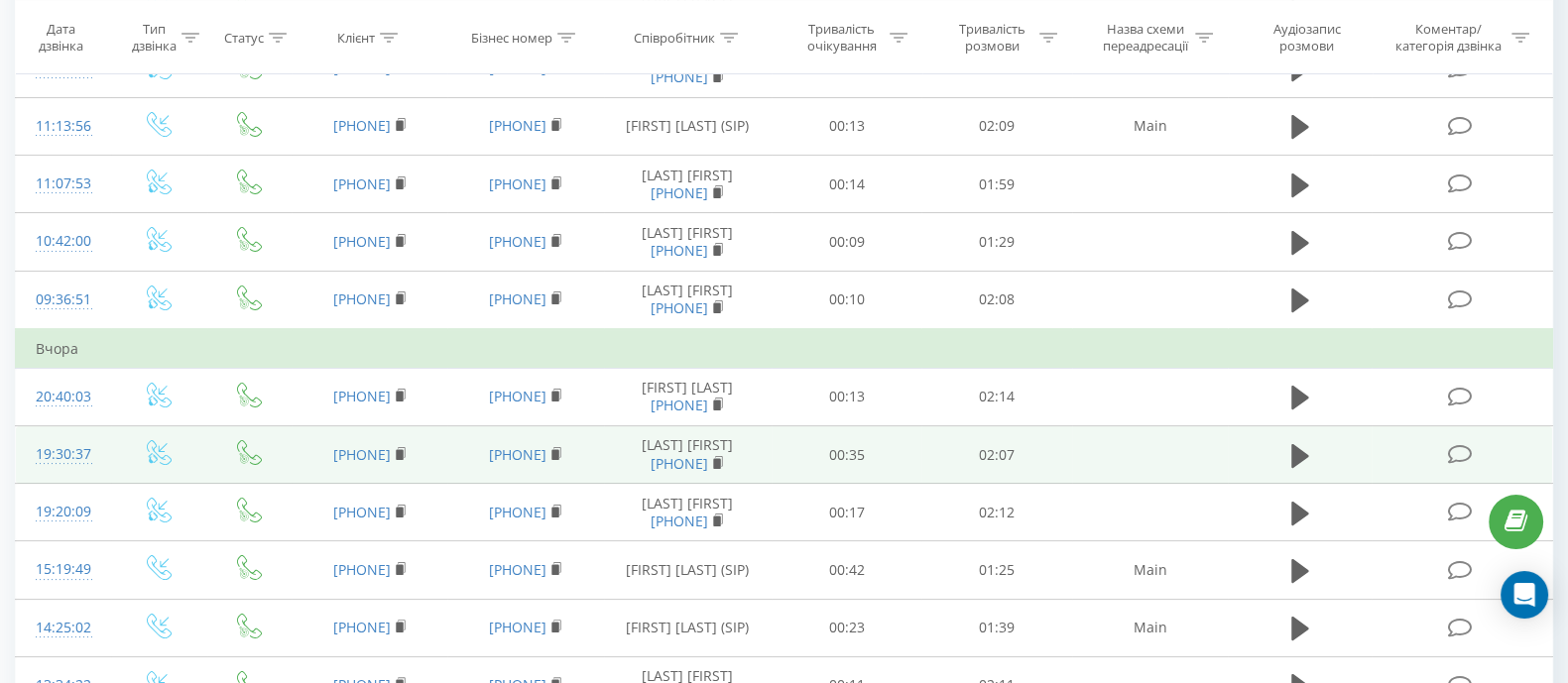 scroll, scrollTop: 0, scrollLeft: 0, axis: both 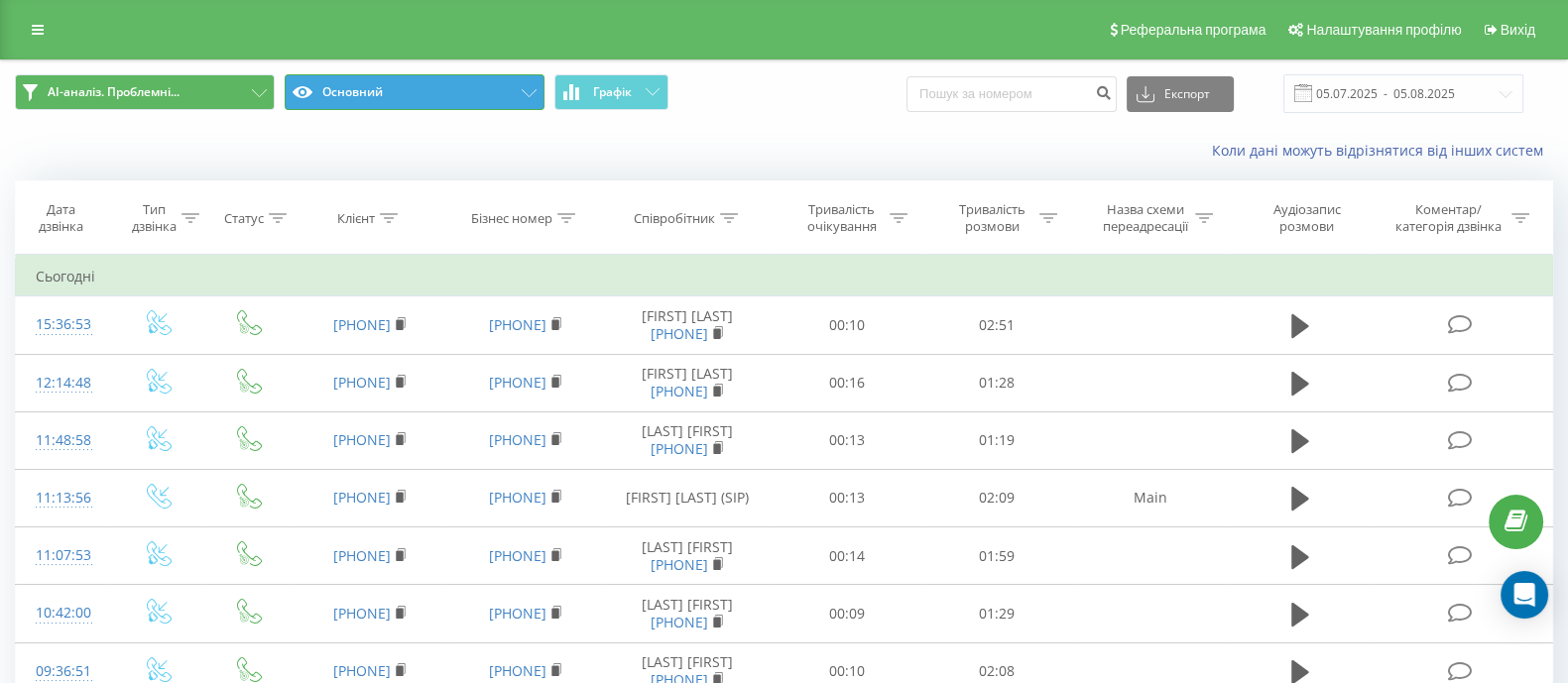 click on "Основний" at bounding box center (415, 92) 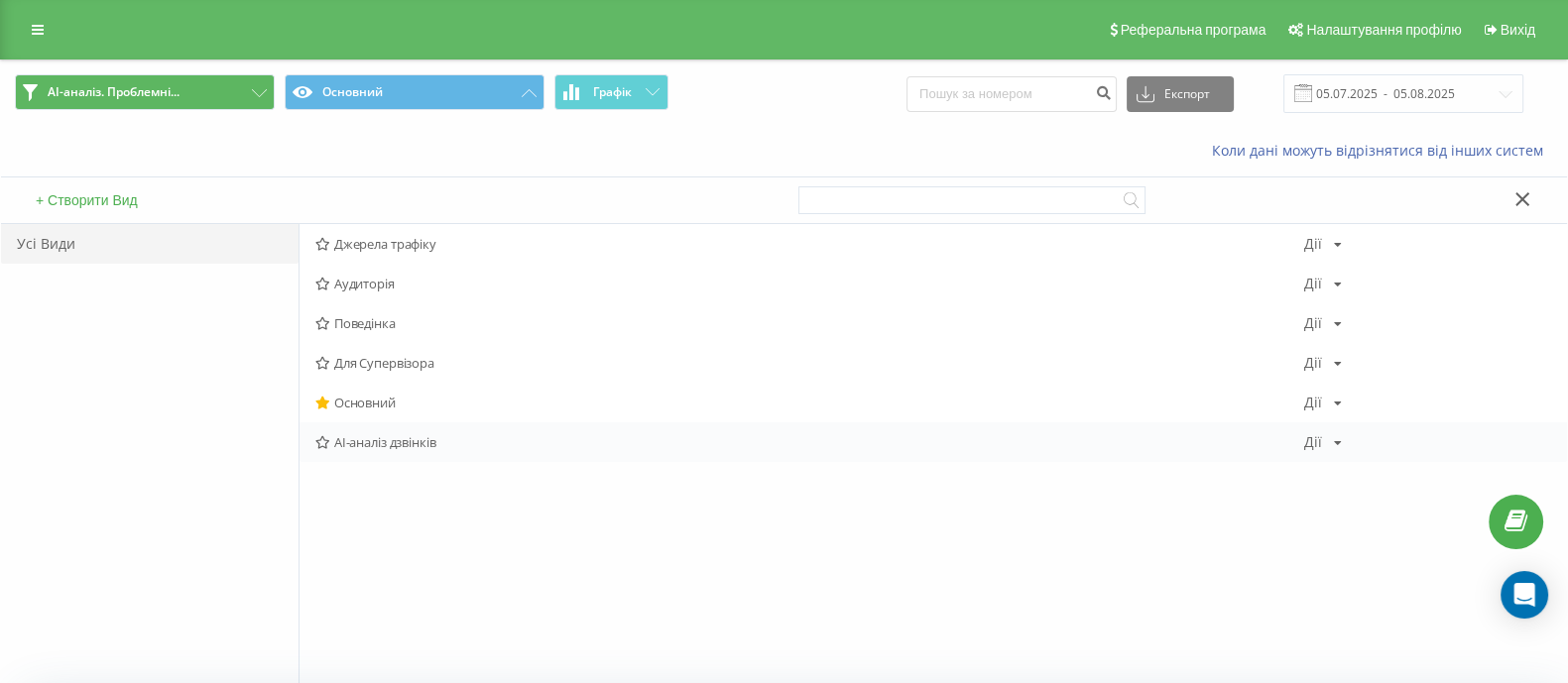 click on "AI-аналіз дзвінків" at bounding box center [809, 442] 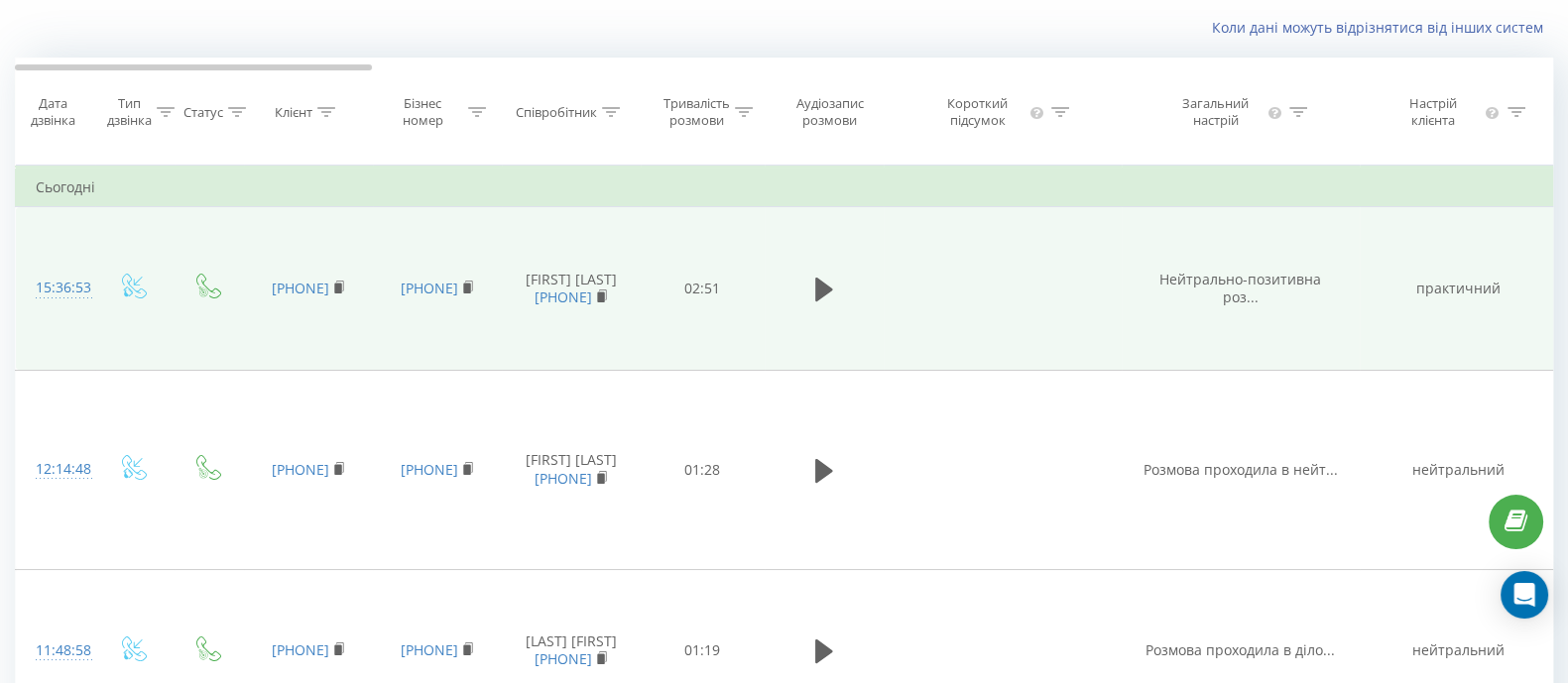 scroll, scrollTop: 0, scrollLeft: 0, axis: both 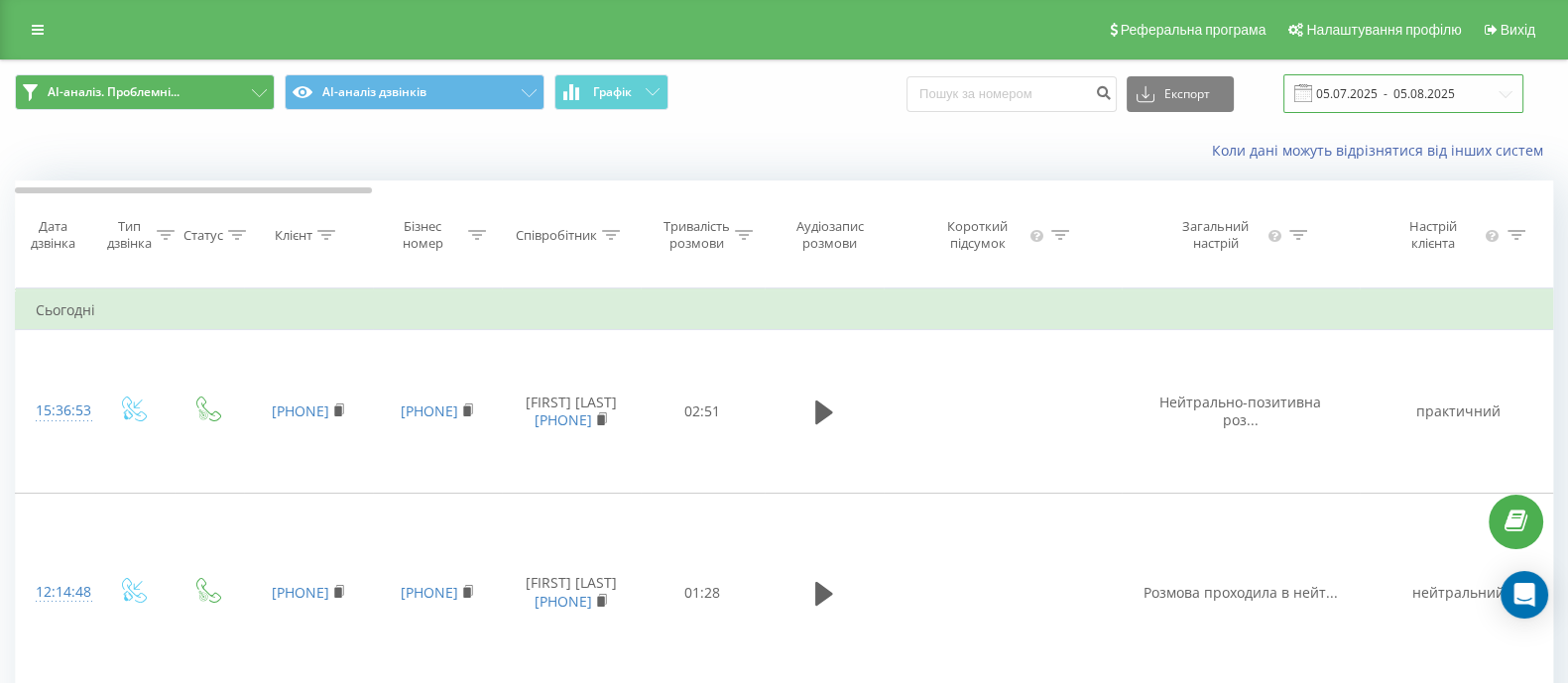 click on "05.07.2025  -  05.08.2025" at bounding box center [1403, 93] 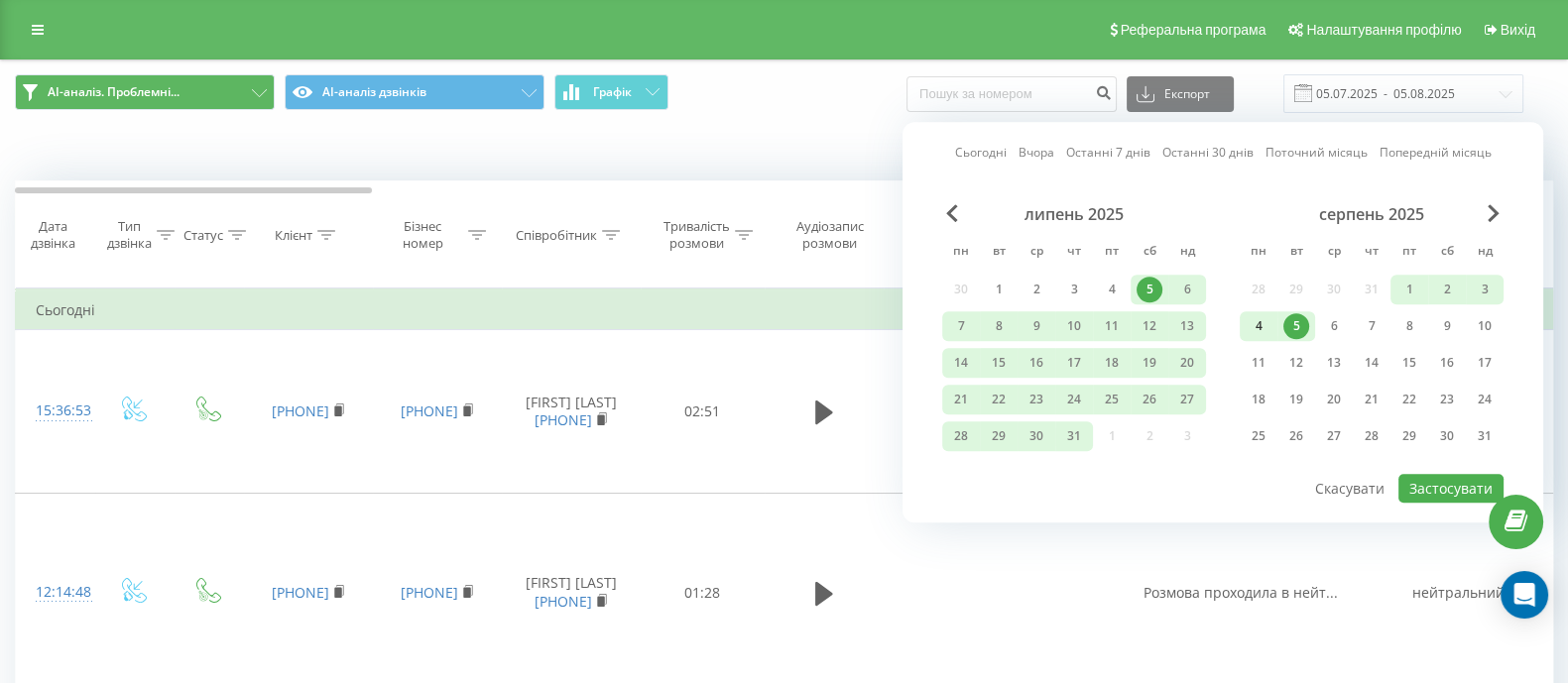 click on "4" at bounding box center (1259, 326) 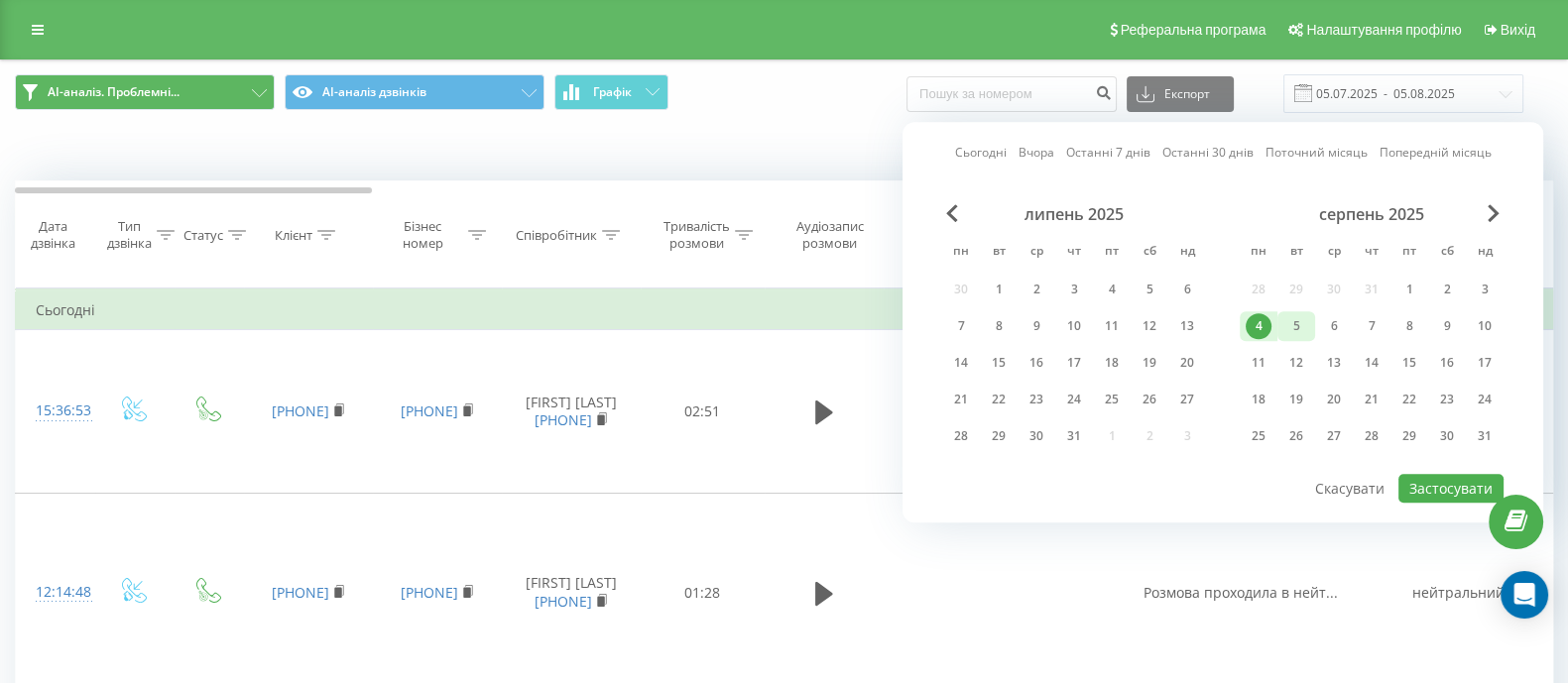 click on "5" at bounding box center [1296, 326] 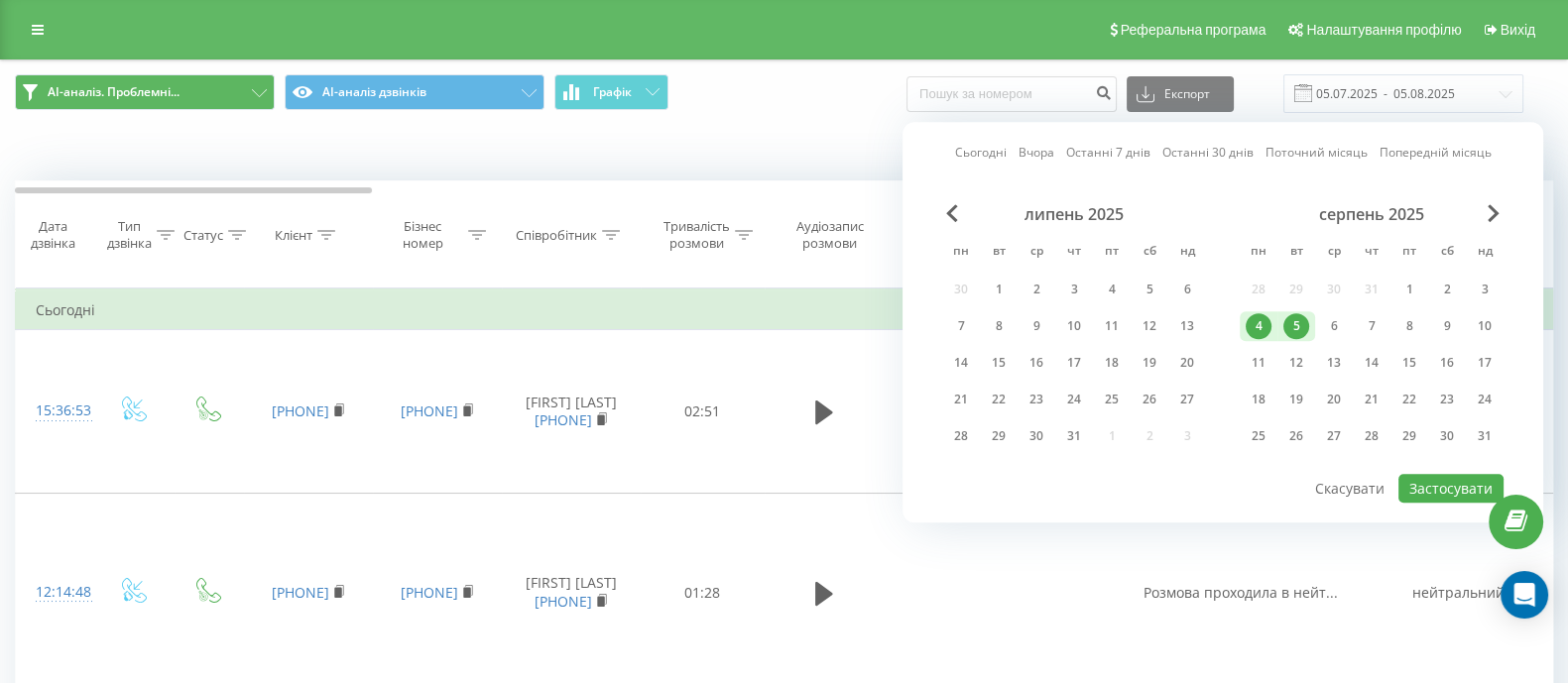 click on "серпень 2025 пн вт ср чт пт сб нд 28 29 30 31 1 2 3 4 5 6 7 8 9 10 11 12 13 14 15 16 17 18 19 20 21 22 23 24 25 26 27 28 29 30 31" at bounding box center (1372, 331) 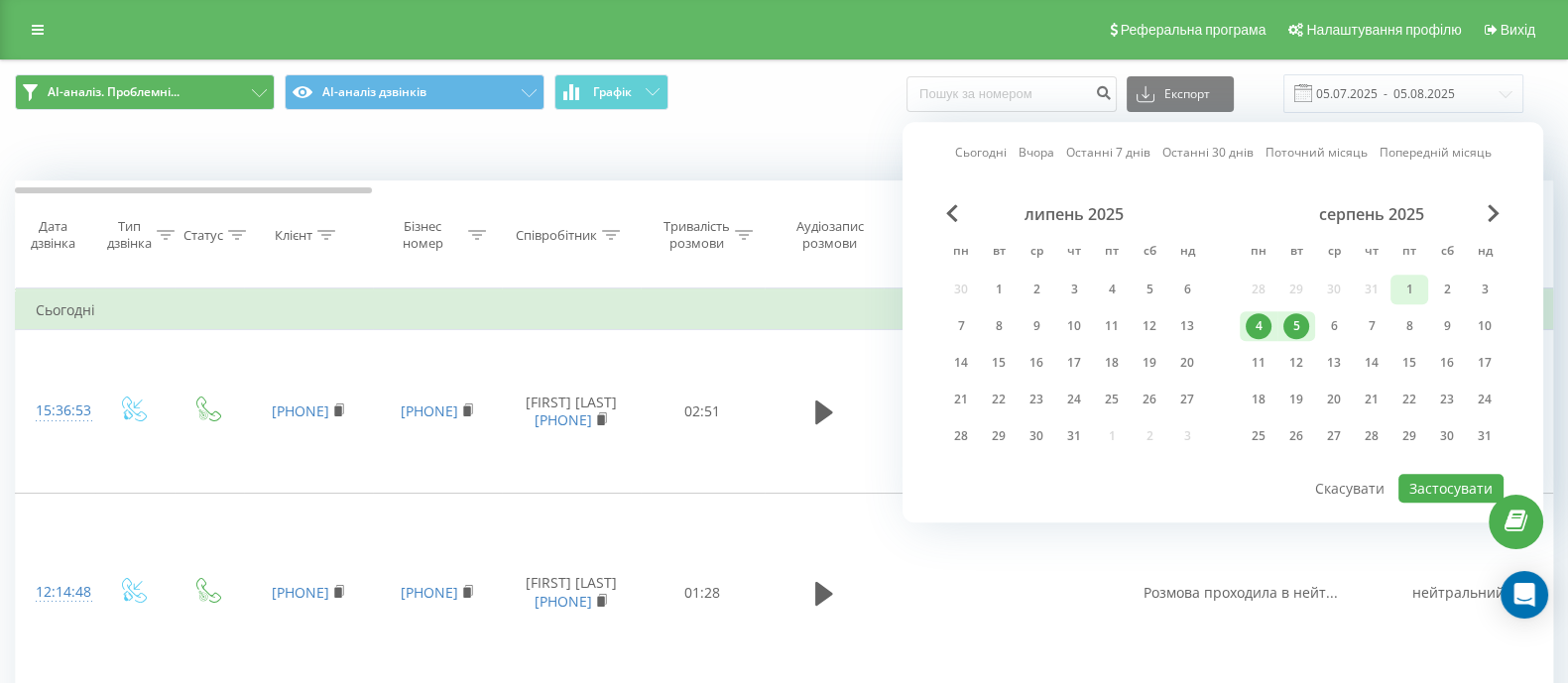 click on "1" at bounding box center (1409, 289) 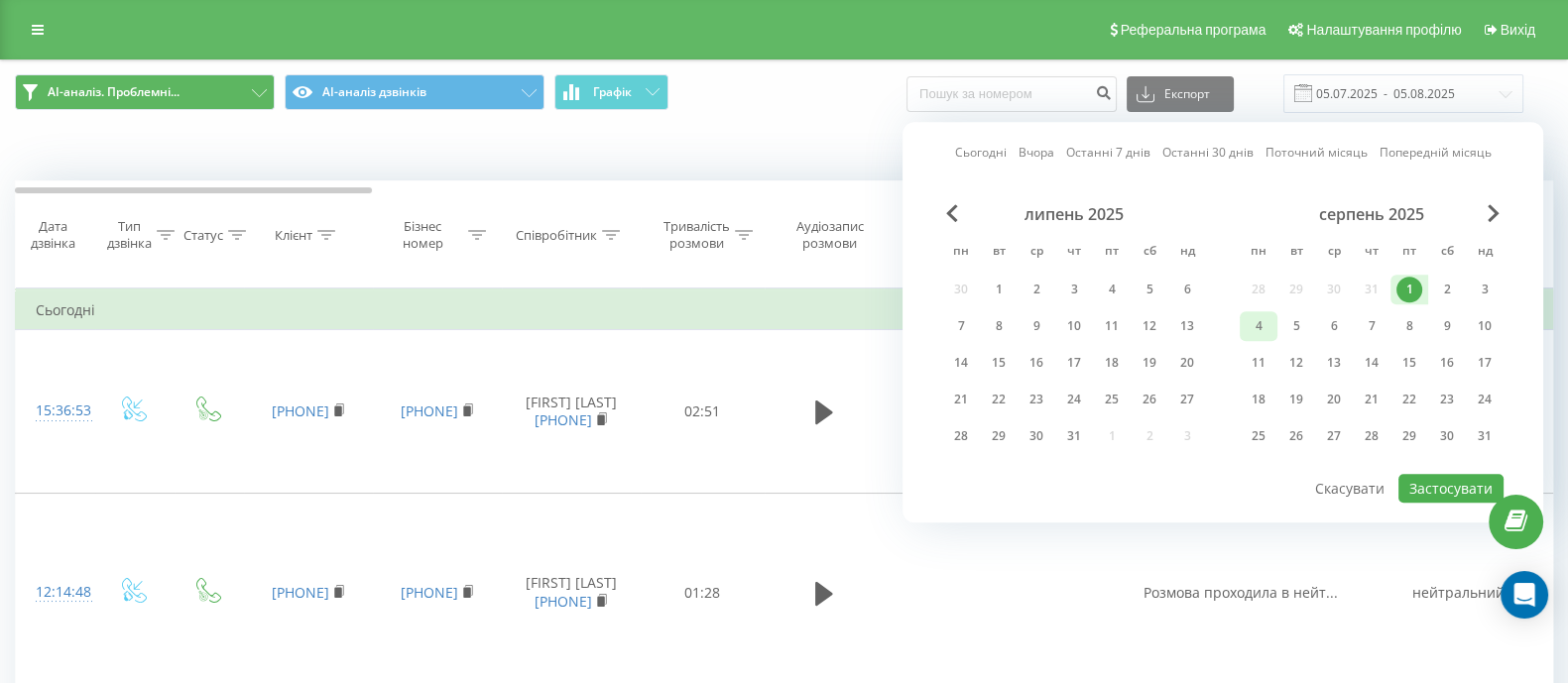 click on "4" at bounding box center (1259, 326) 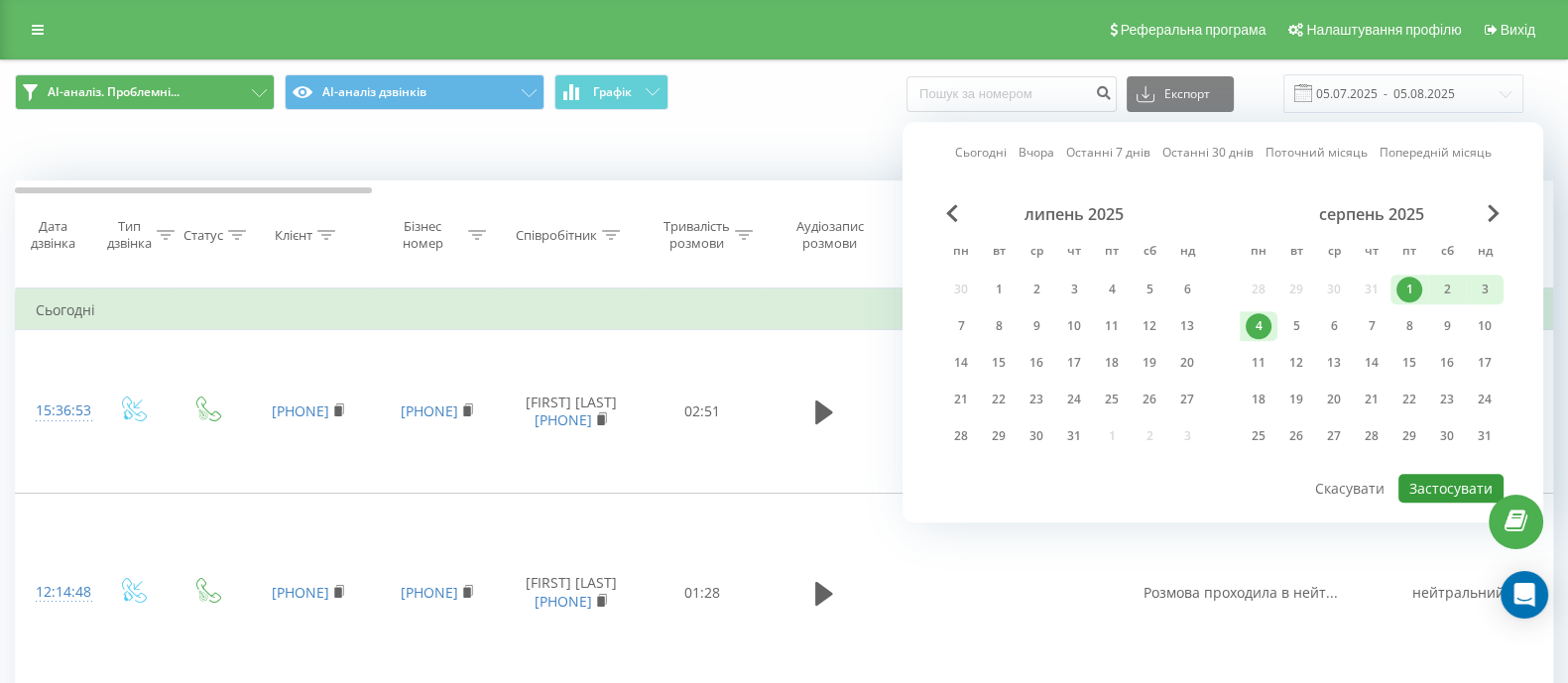 click on "Застосувати" at bounding box center [1451, 488] 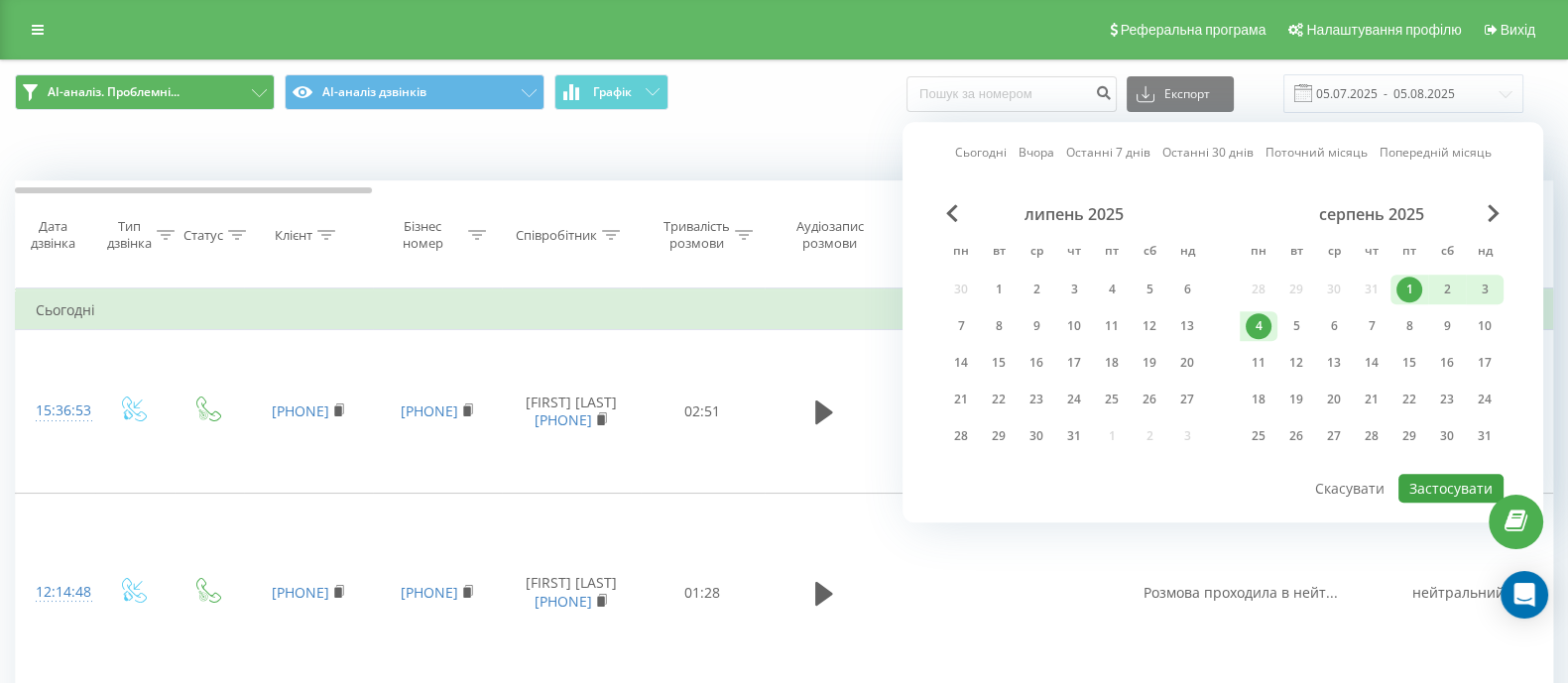 type on "01.08.2025  -  04.08.2025" 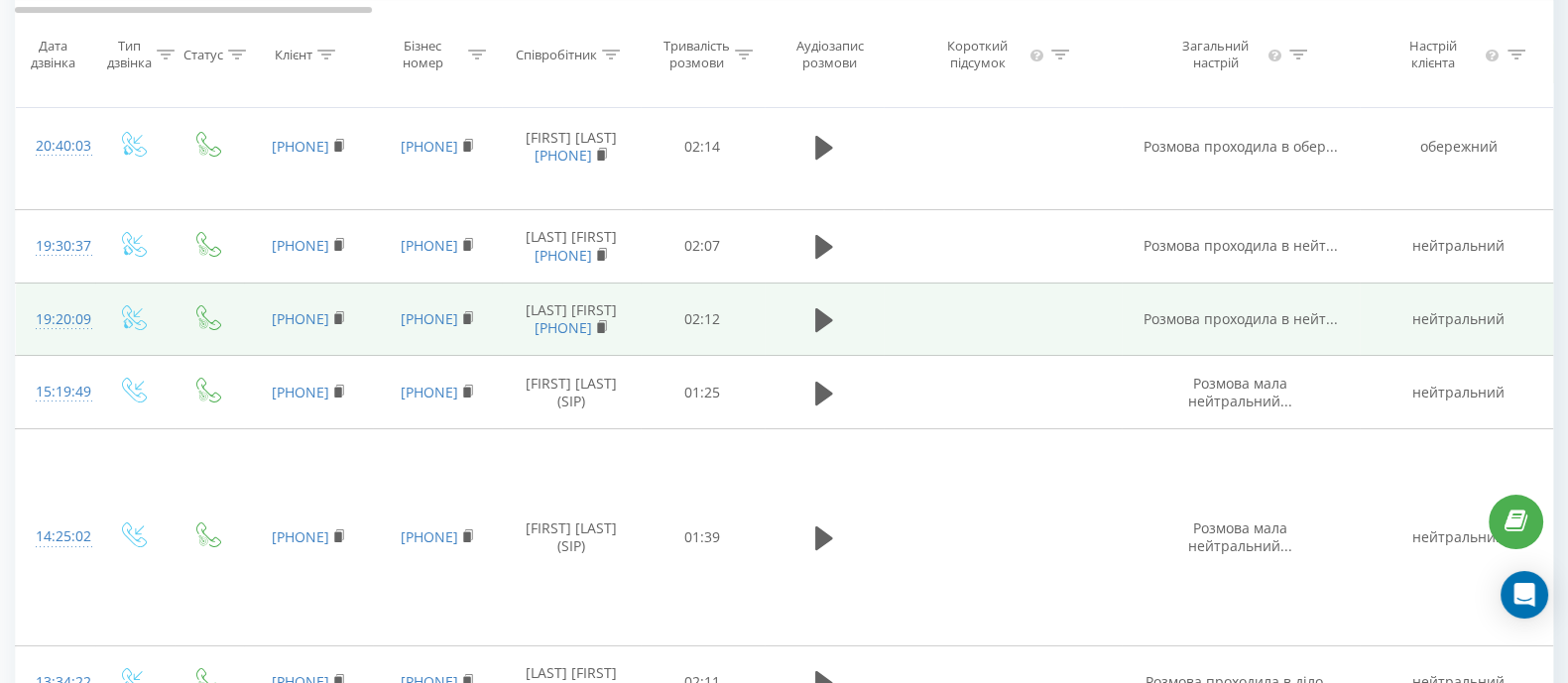 scroll, scrollTop: 0, scrollLeft: 0, axis: both 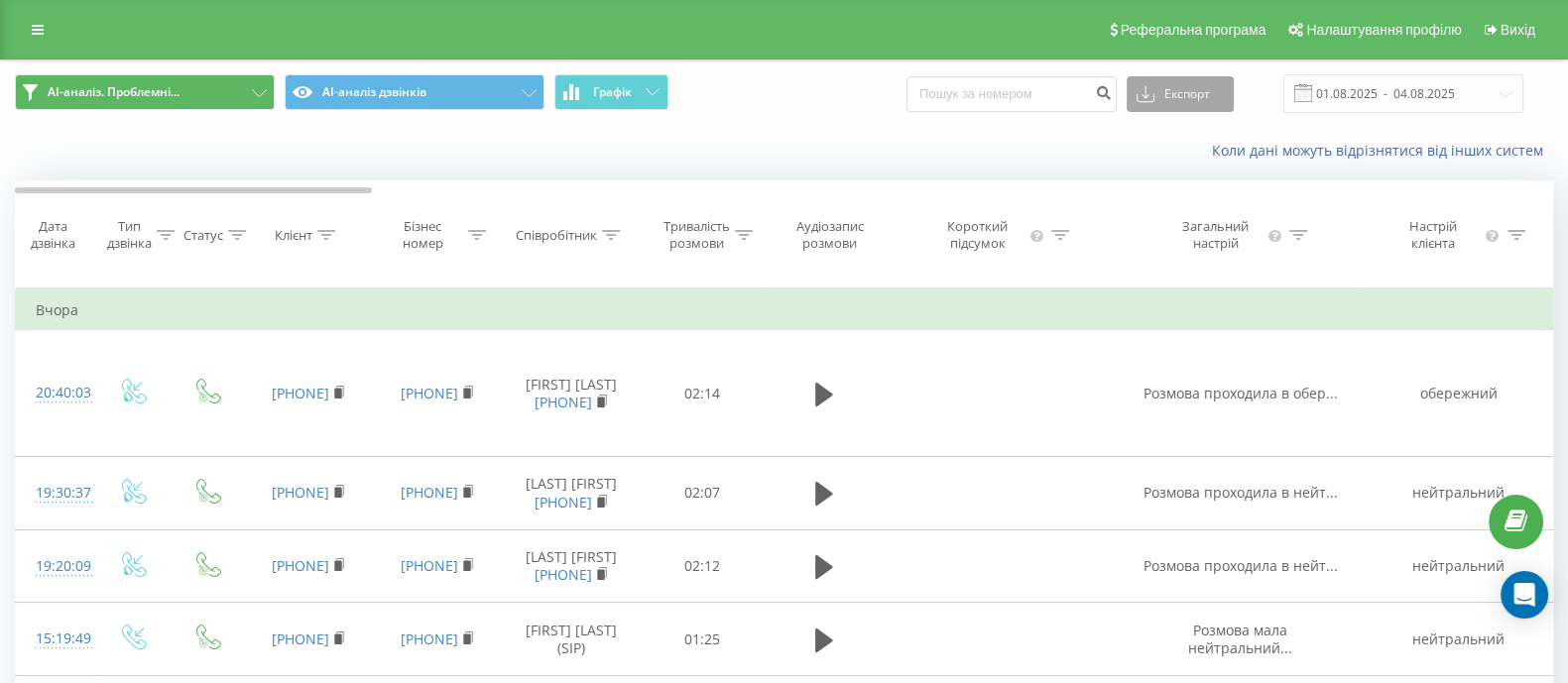 click on "Експорт" at bounding box center [1180, 94] 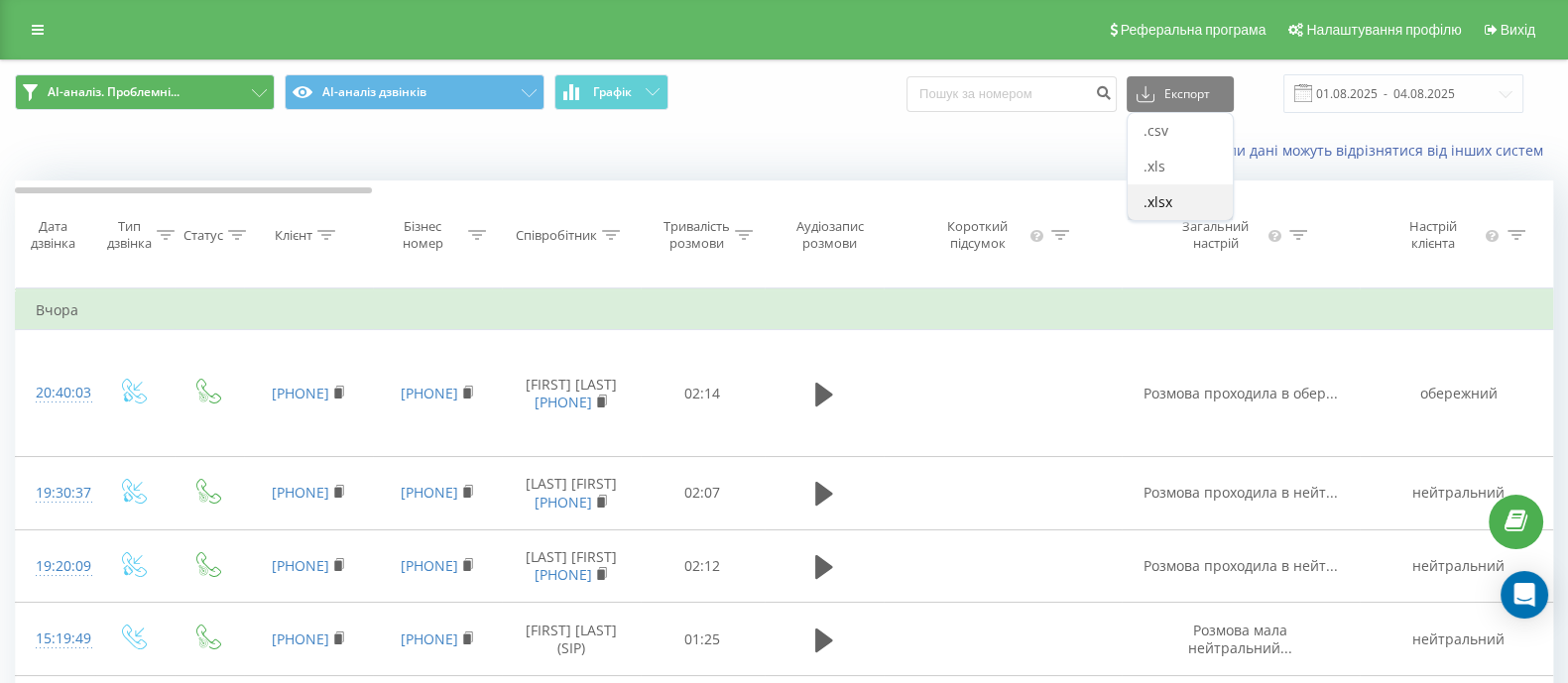 click on ".xlsx" at bounding box center [1180, 202] 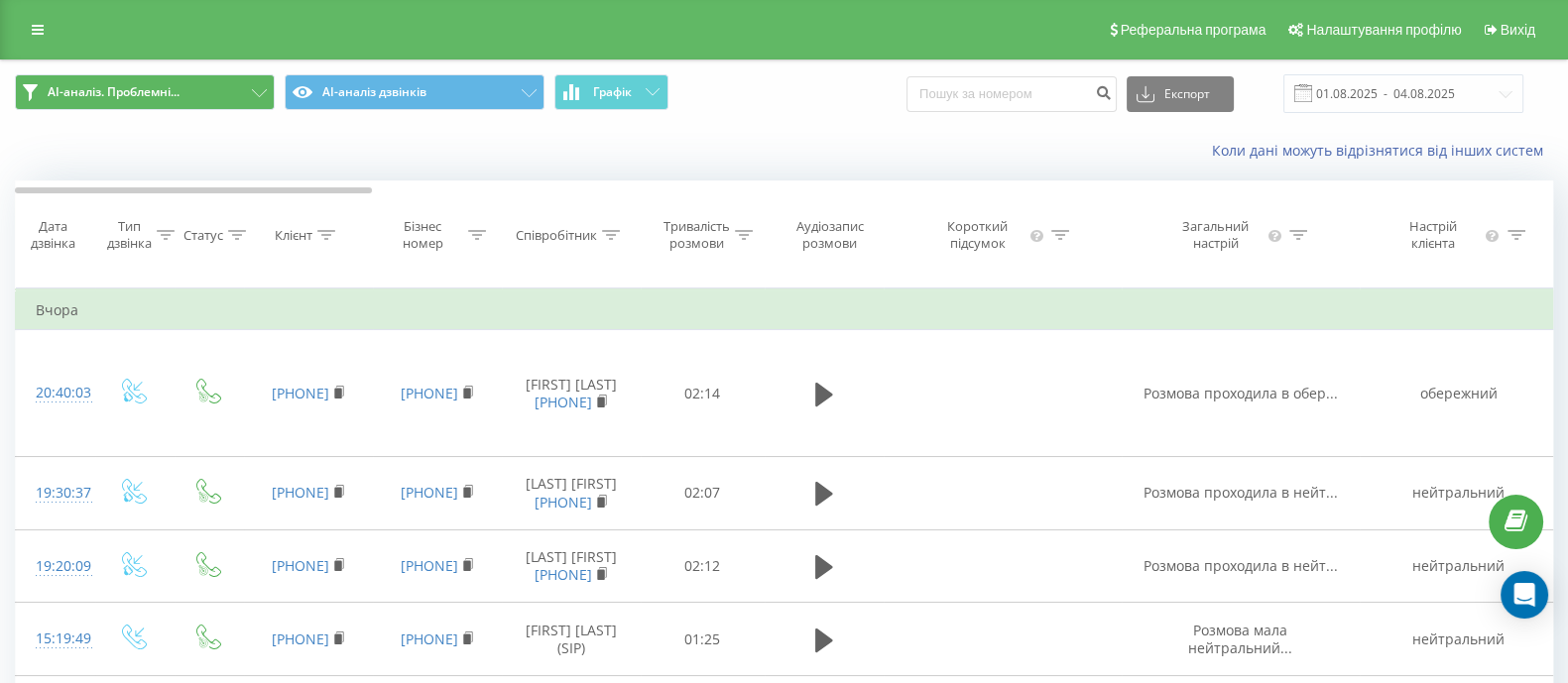 click on "Співробітник" at bounding box center (556, 235) 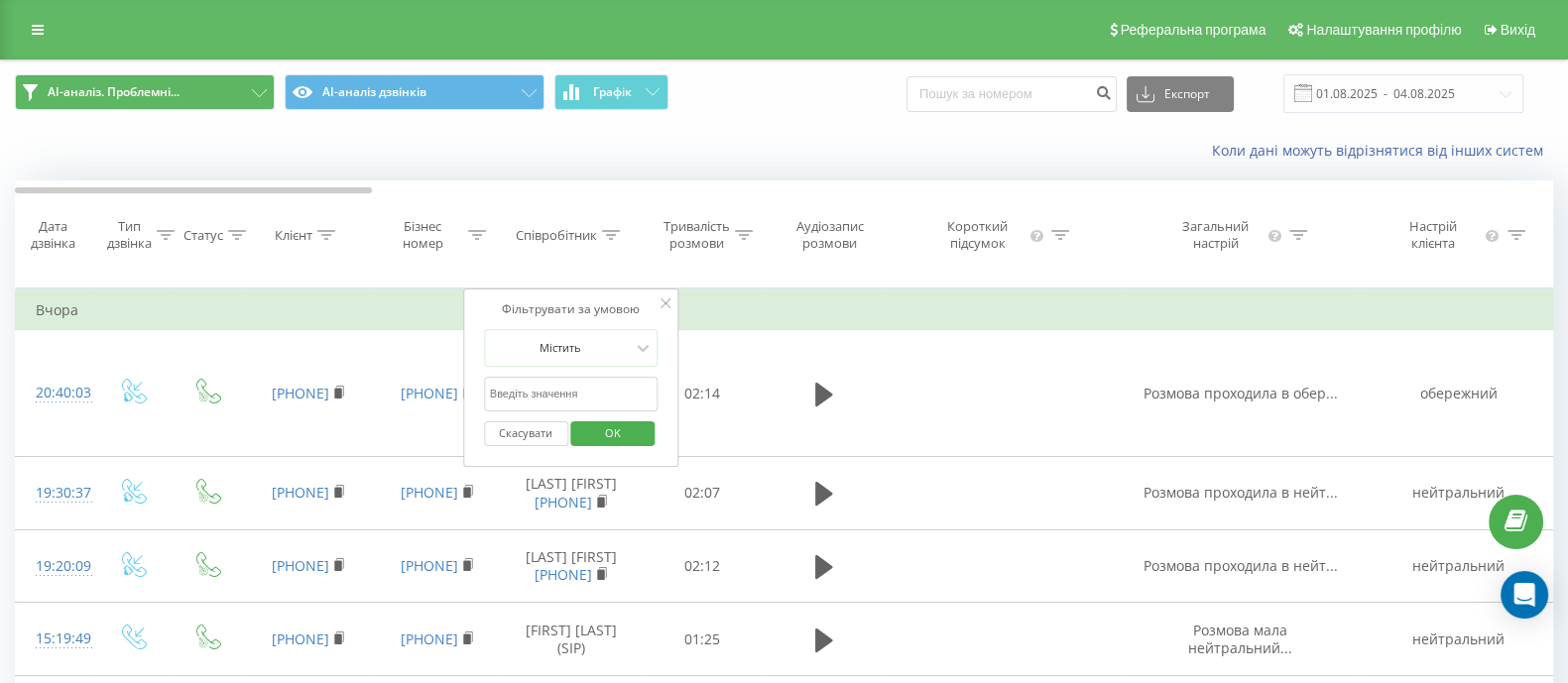 click on "Тривалість розмови" at bounding box center (702, 235) 